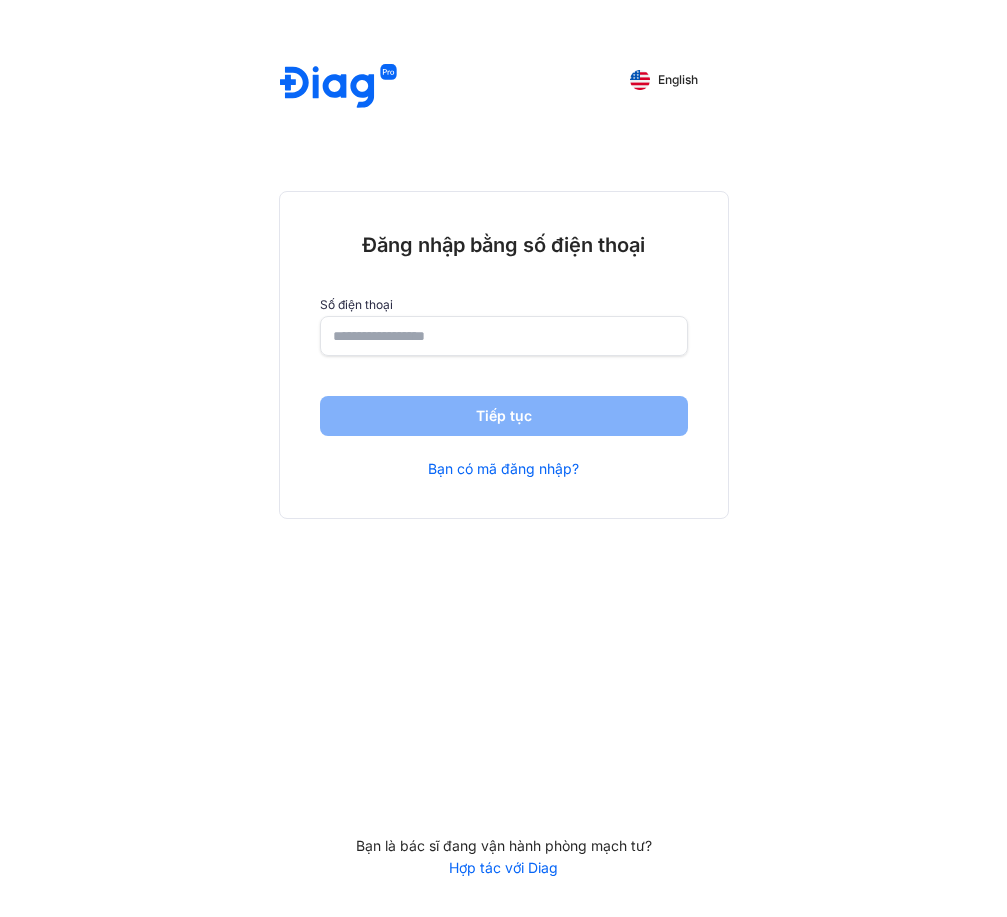 scroll, scrollTop: 0, scrollLeft: 0, axis: both 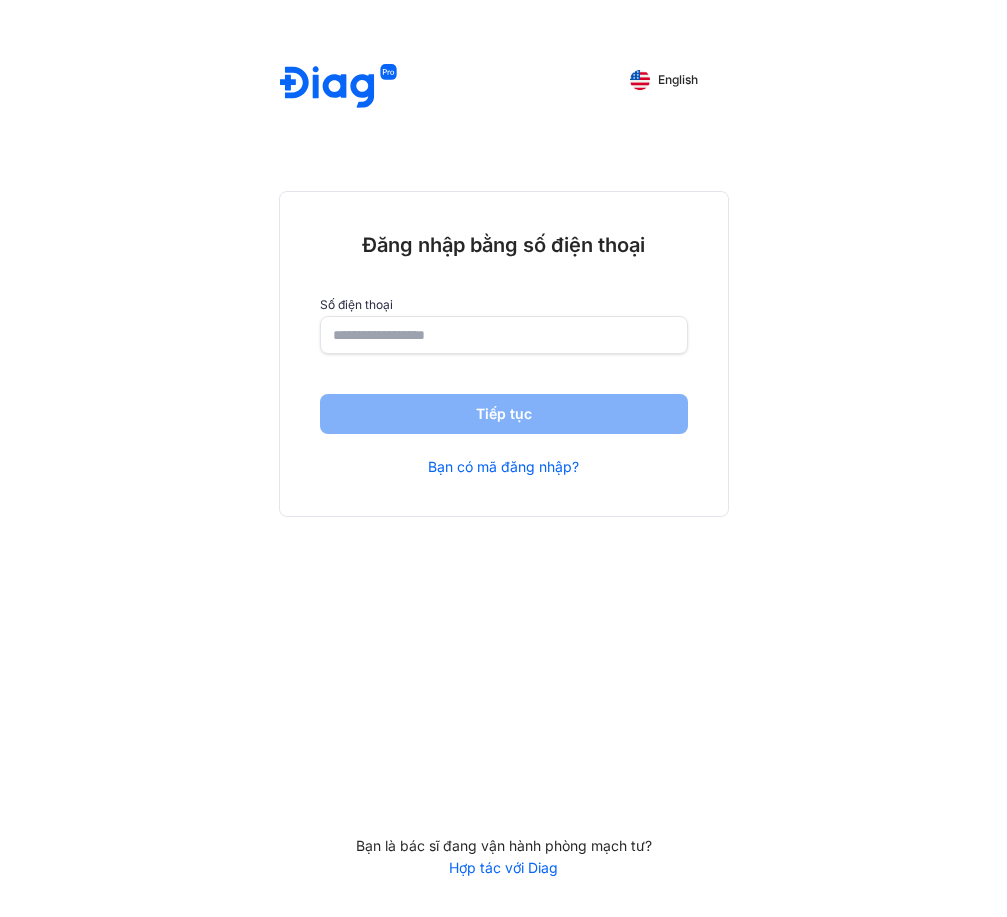 drag, startPoint x: 448, startPoint y: 334, endPoint x: 438, endPoint y: 236, distance: 98.50888 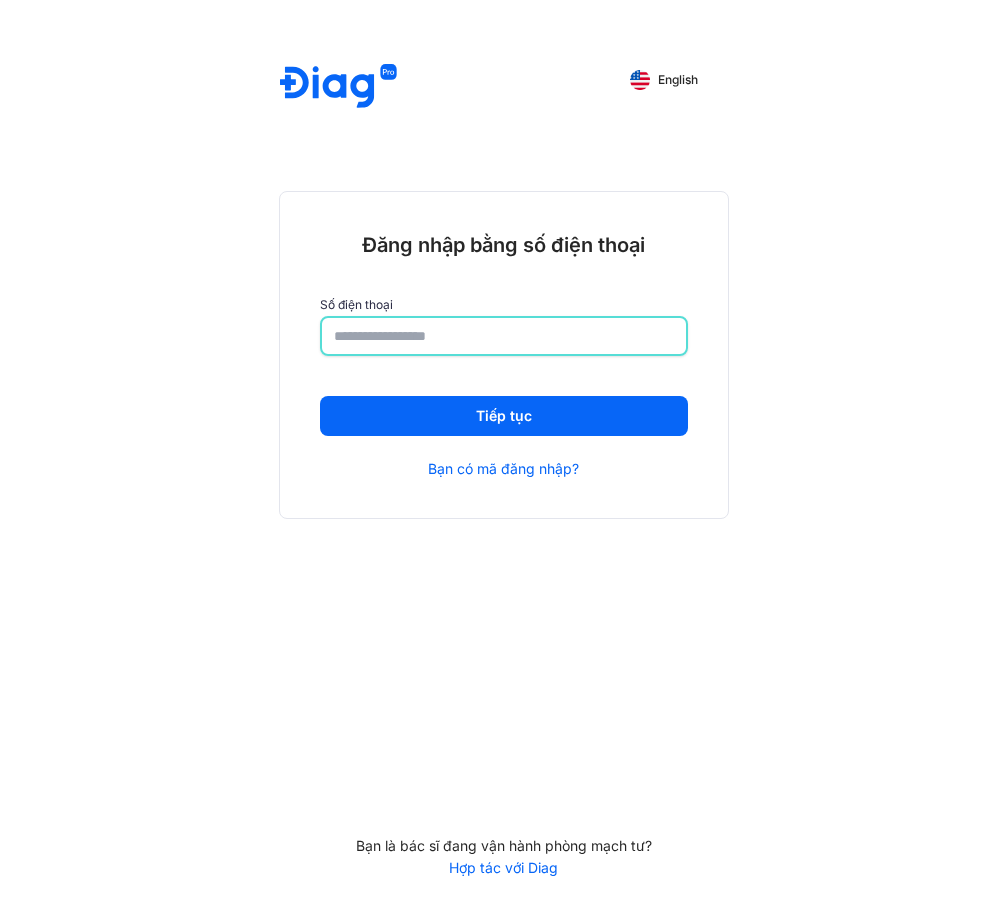 type on "**********" 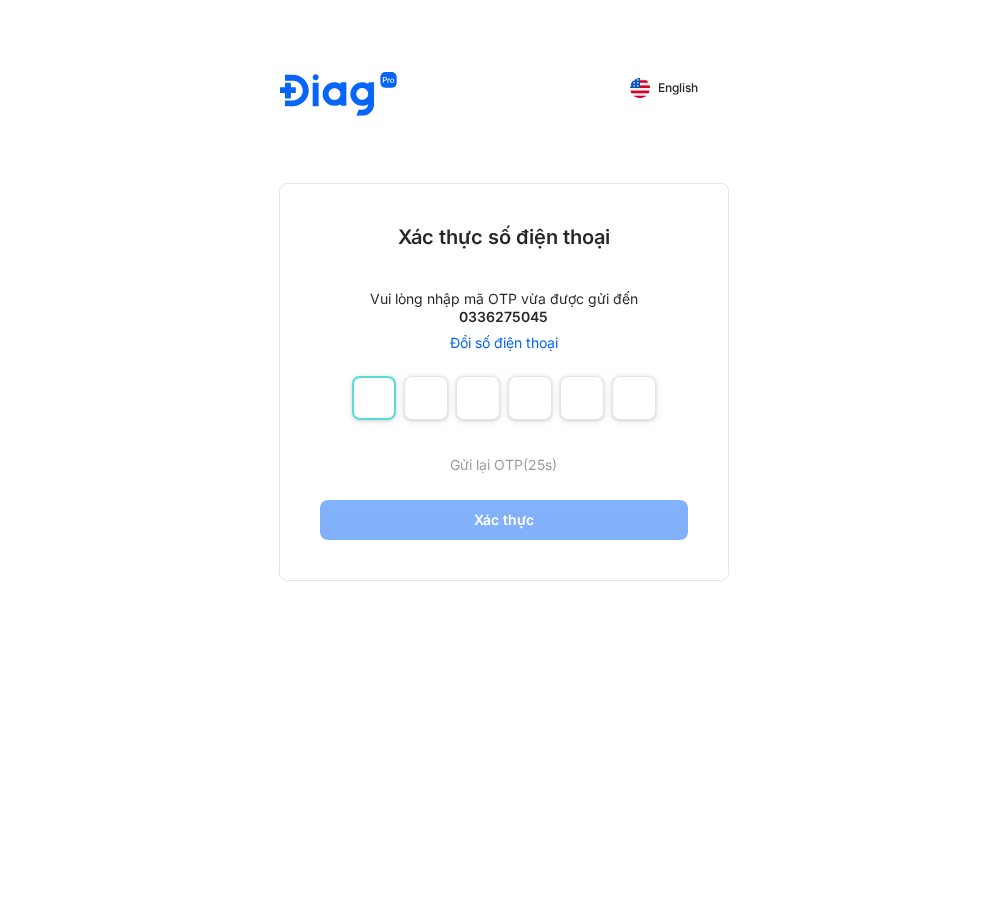 click at bounding box center (374, 398) 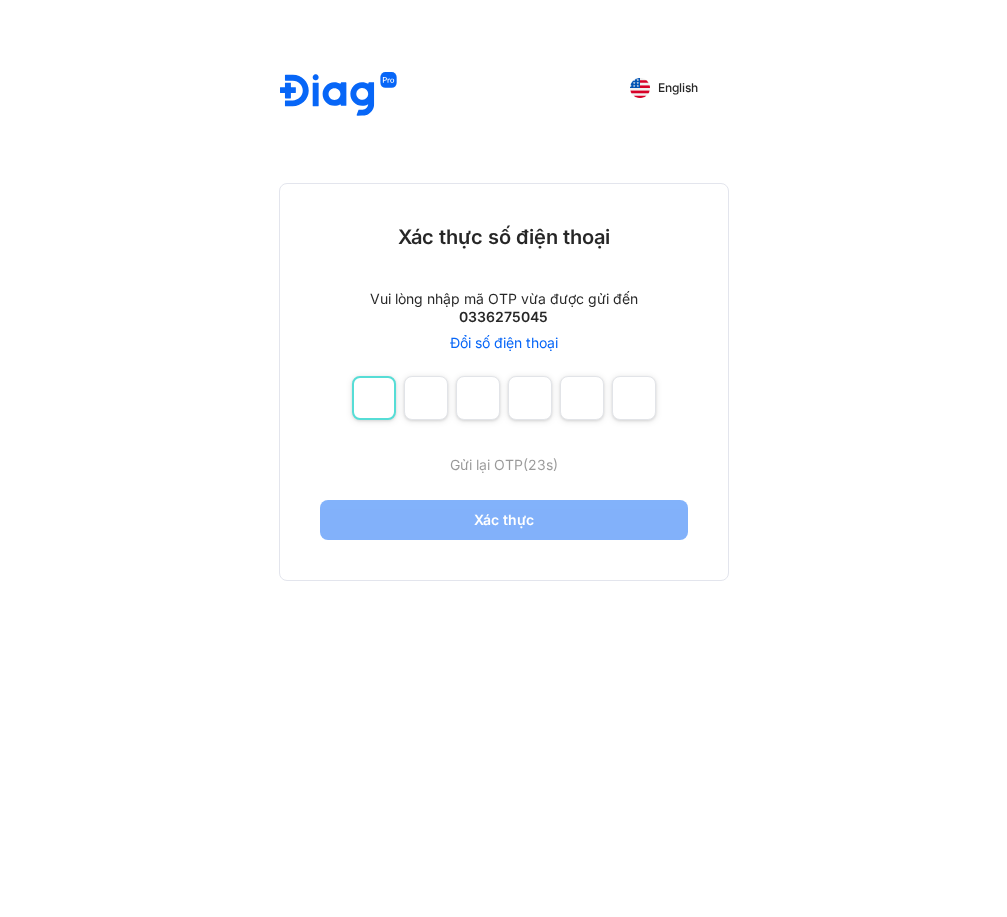 type on "*" 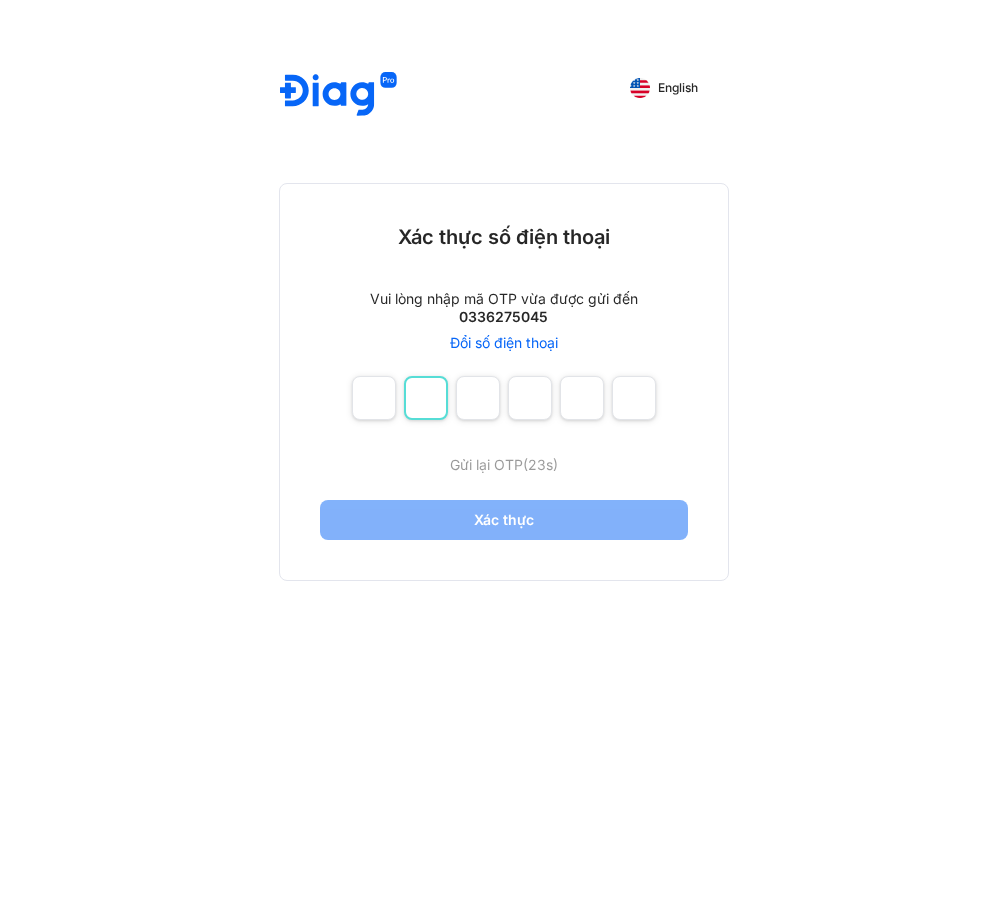type on "*" 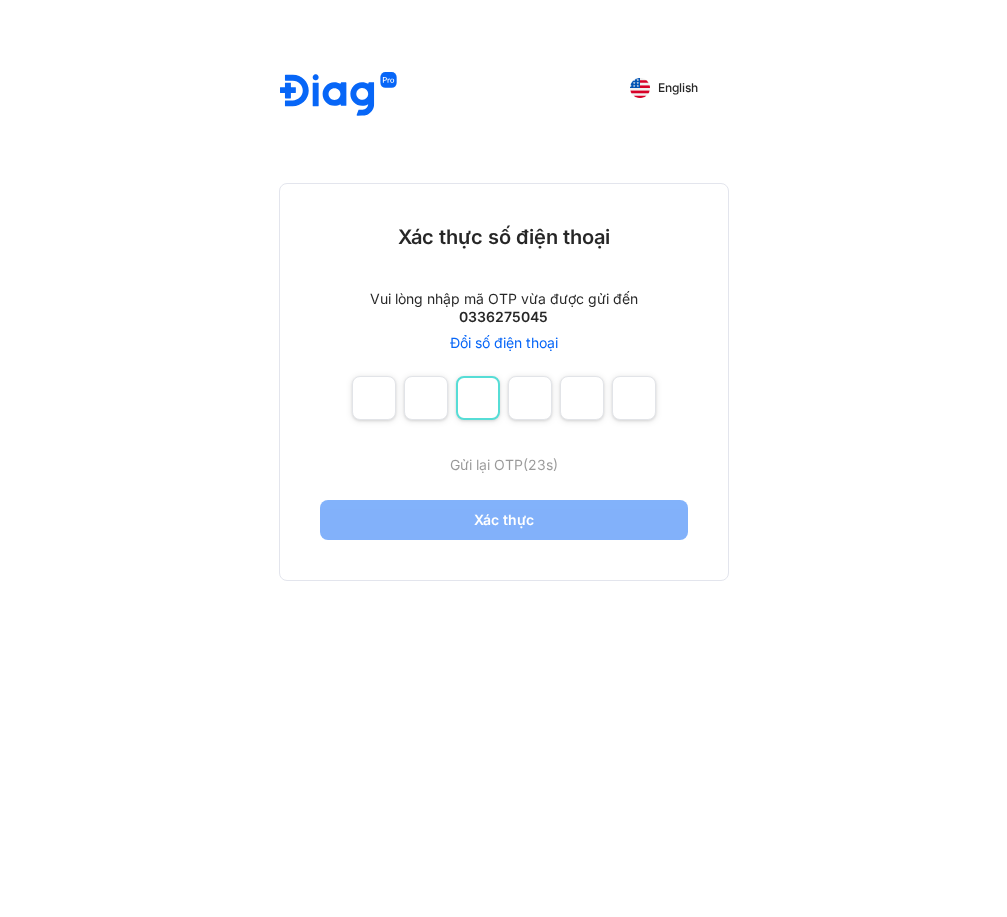 type on "*" 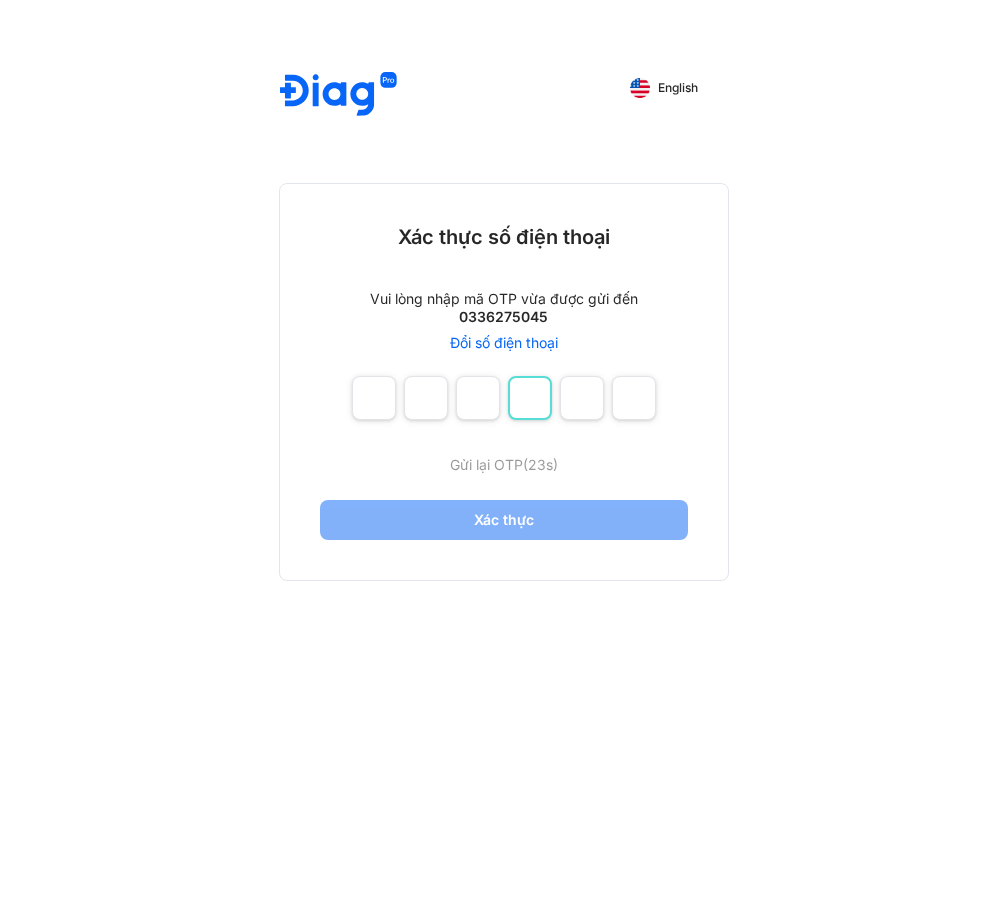type on "*" 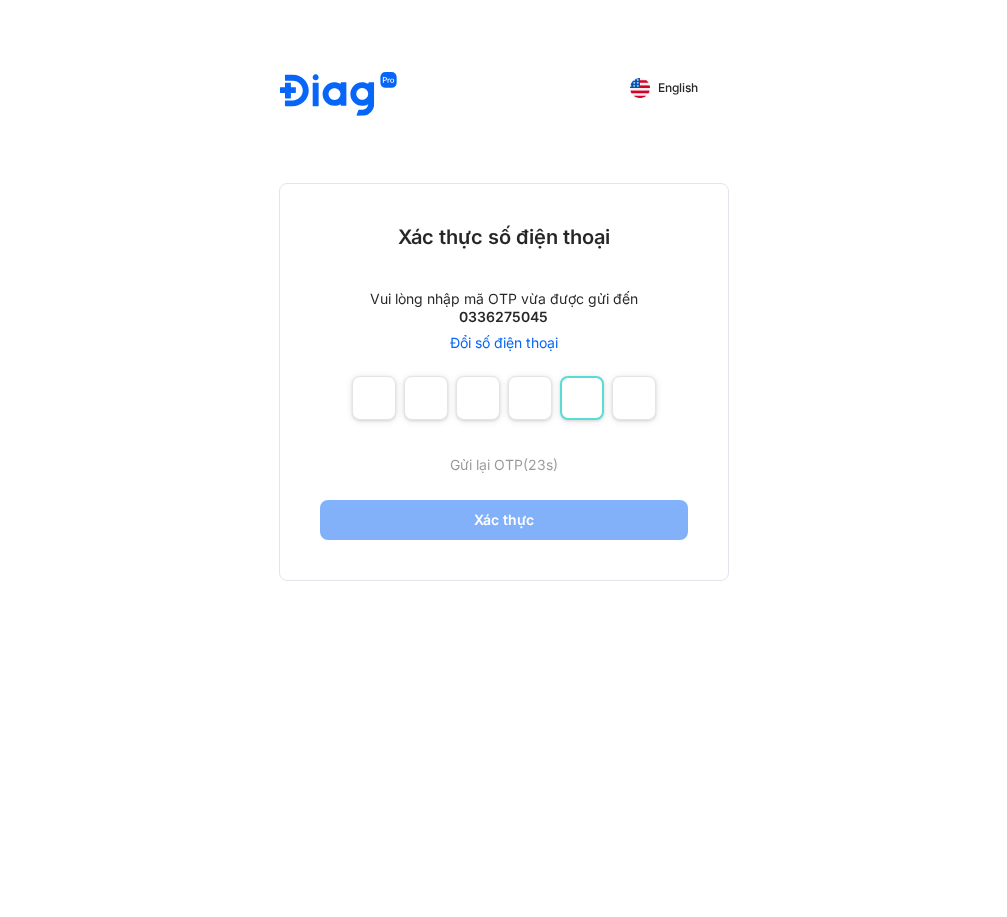 type on "*" 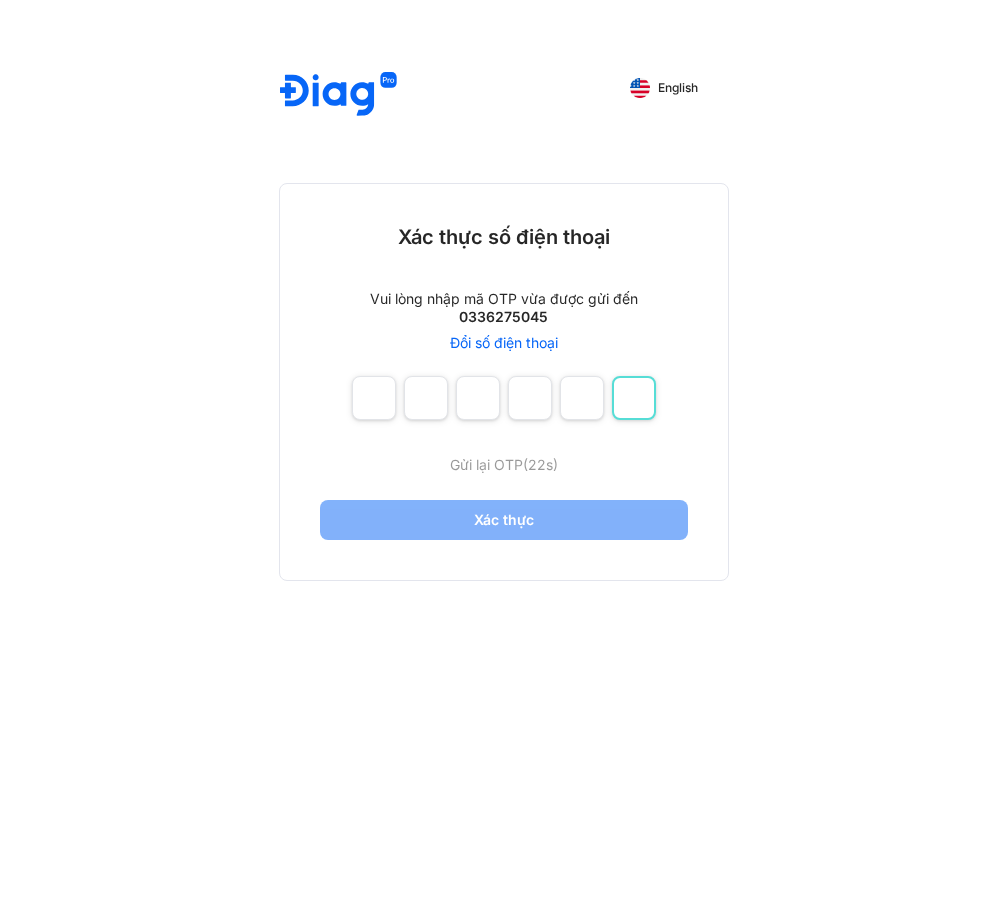 type on "*" 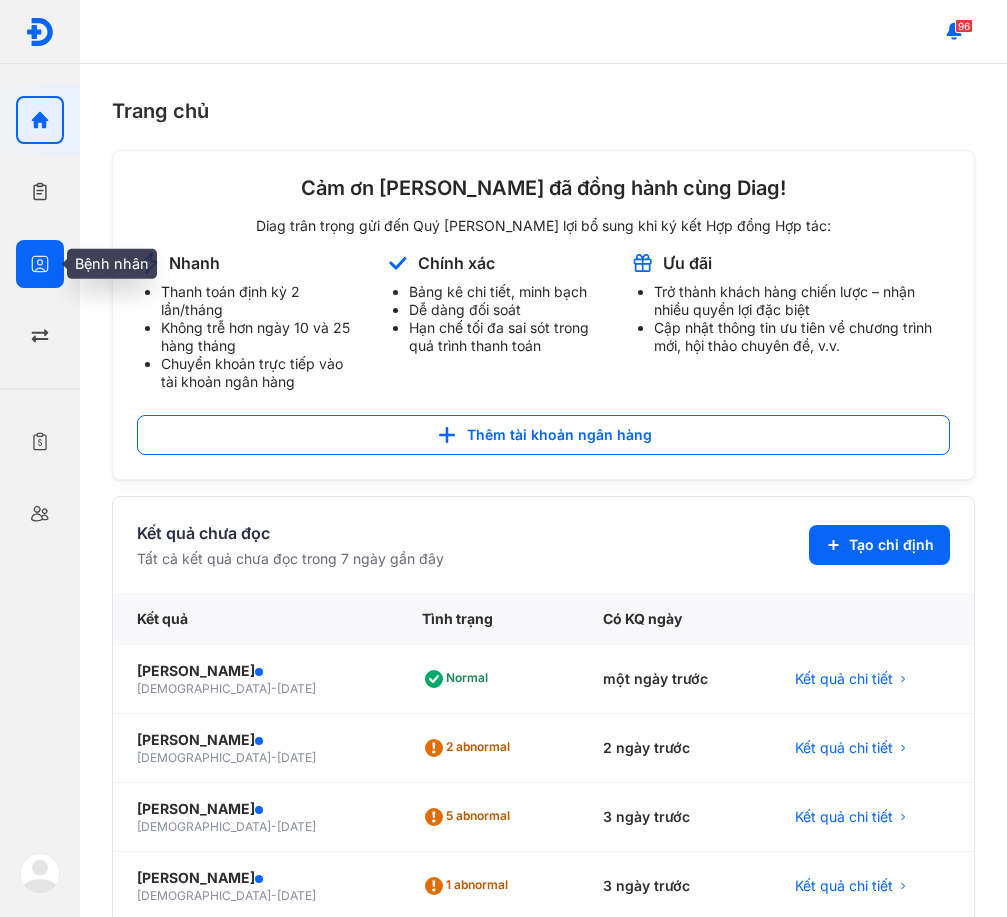 click at bounding box center [40, 264] 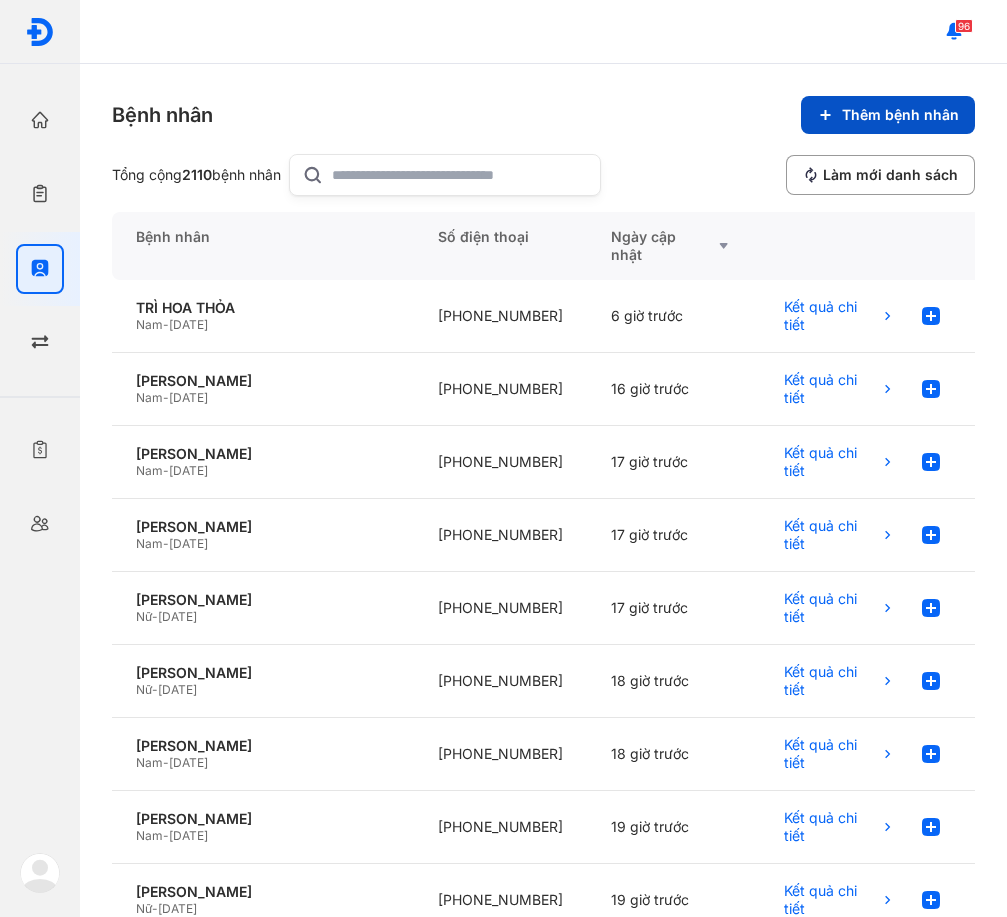 click on "Thêm bệnh nhân" 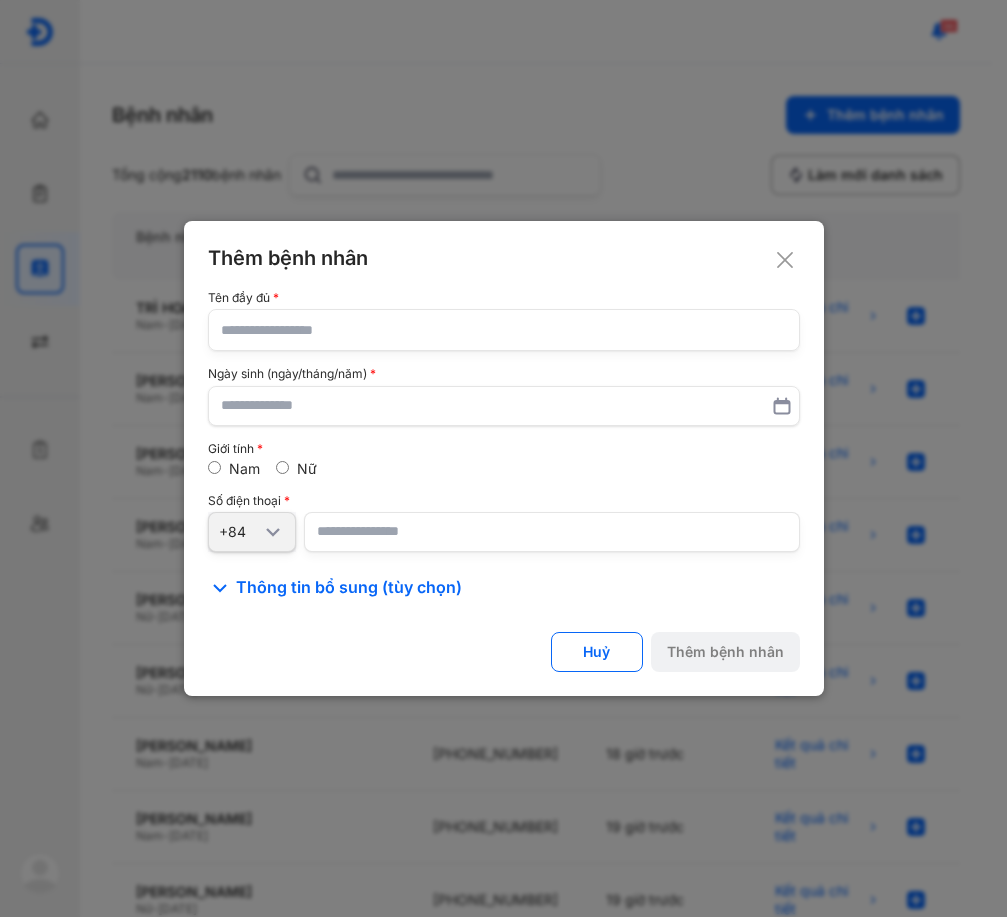 click 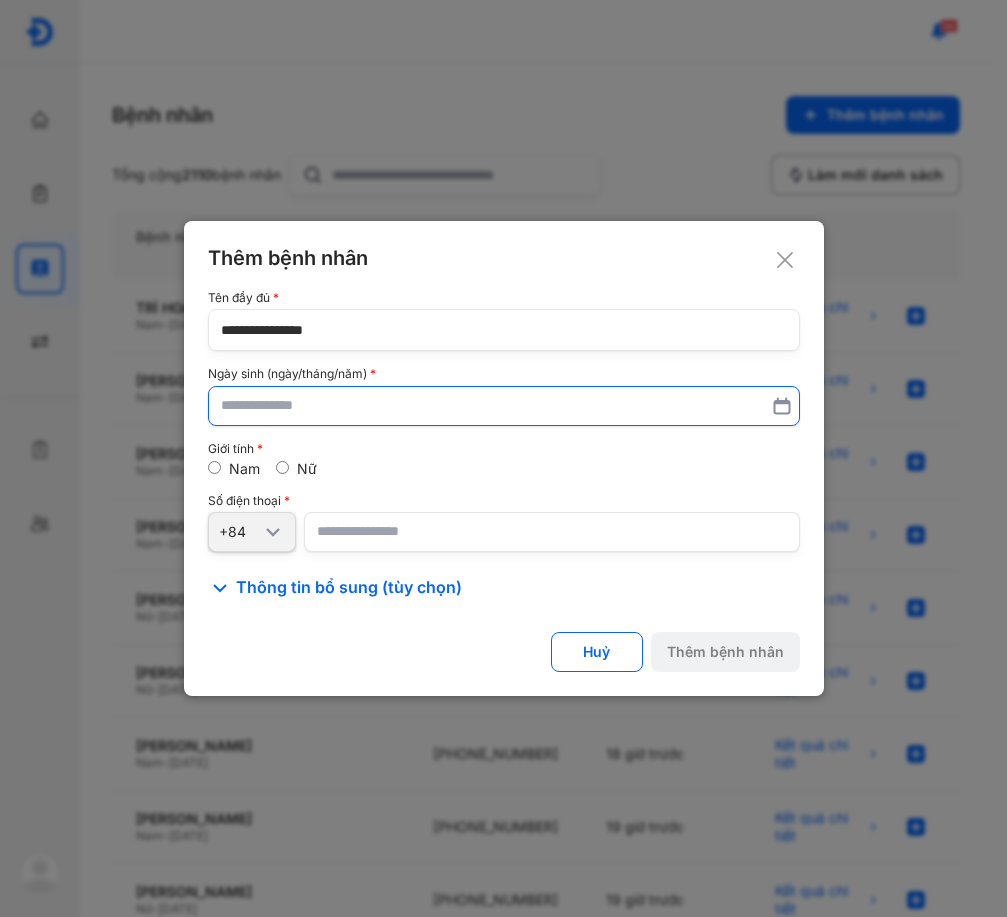 type on "**********" 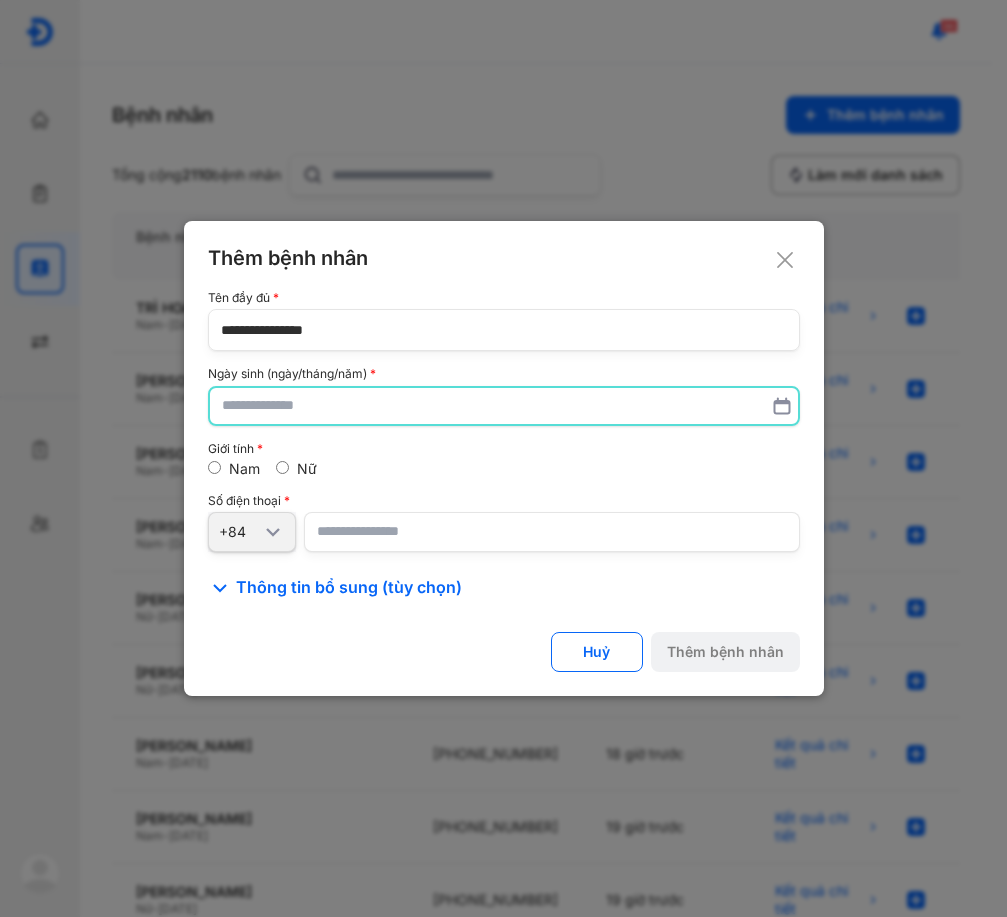 click at bounding box center (504, 406) 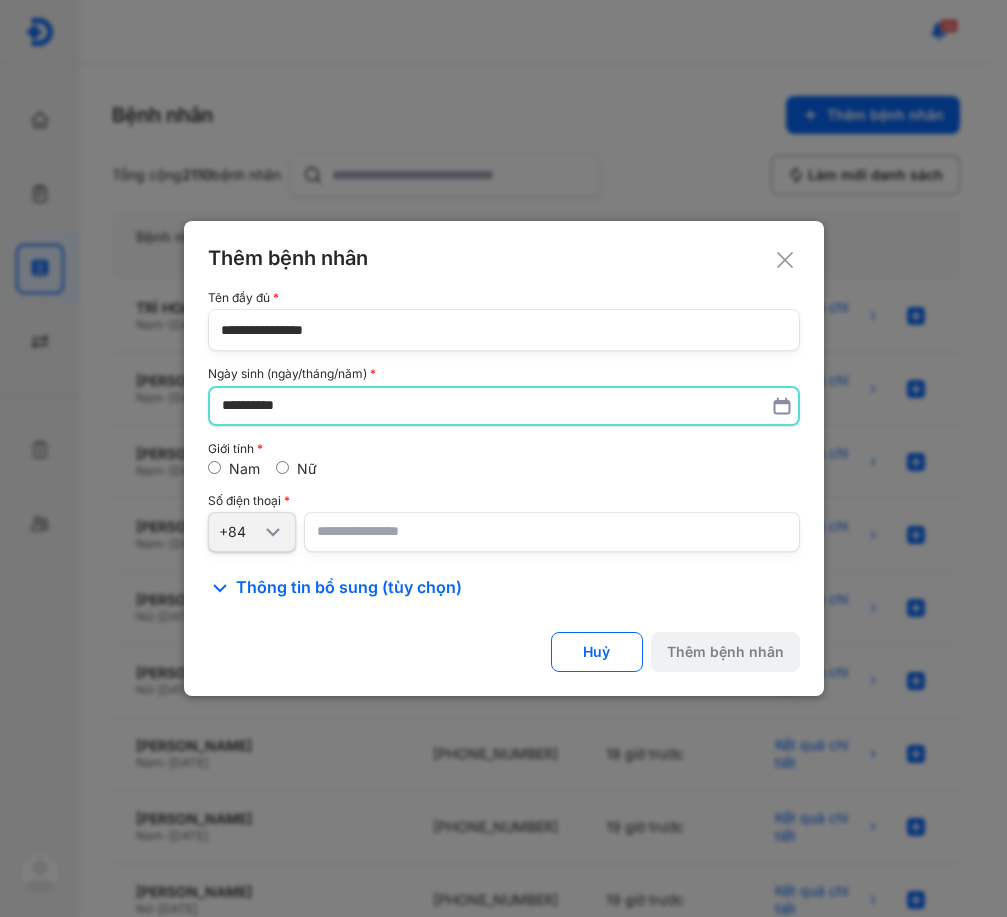 type on "**********" 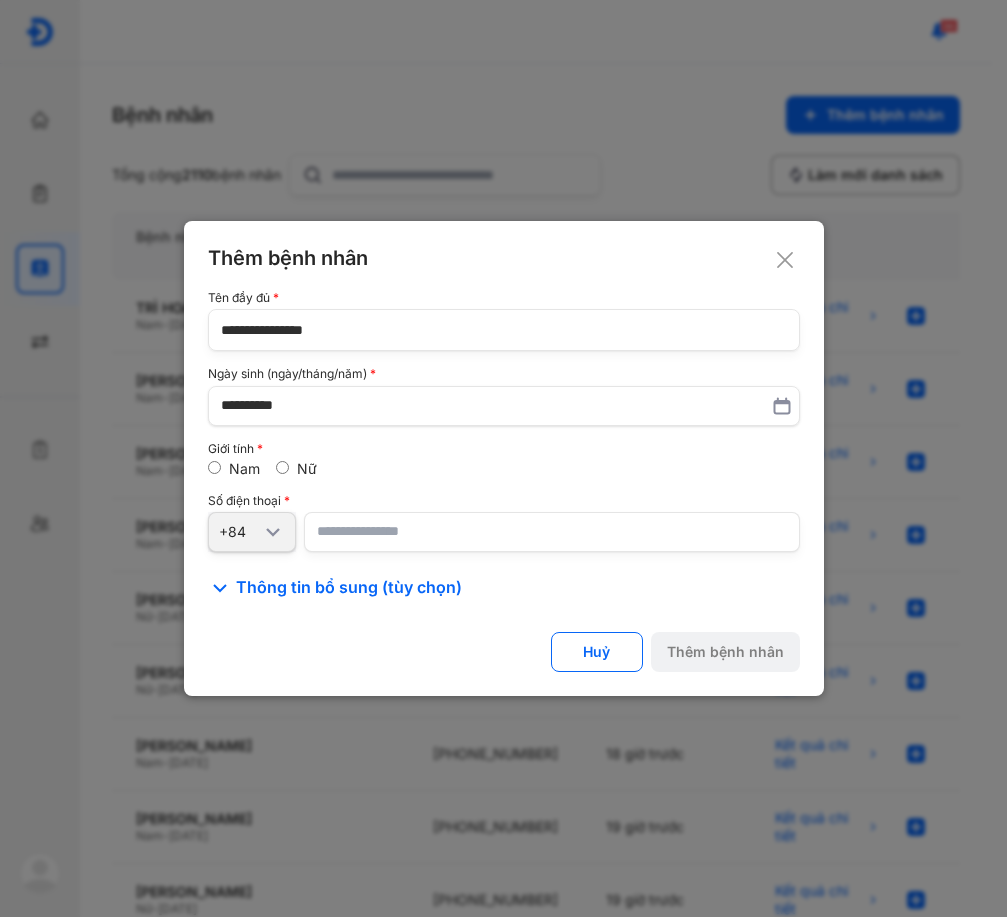 click at bounding box center [552, 532] 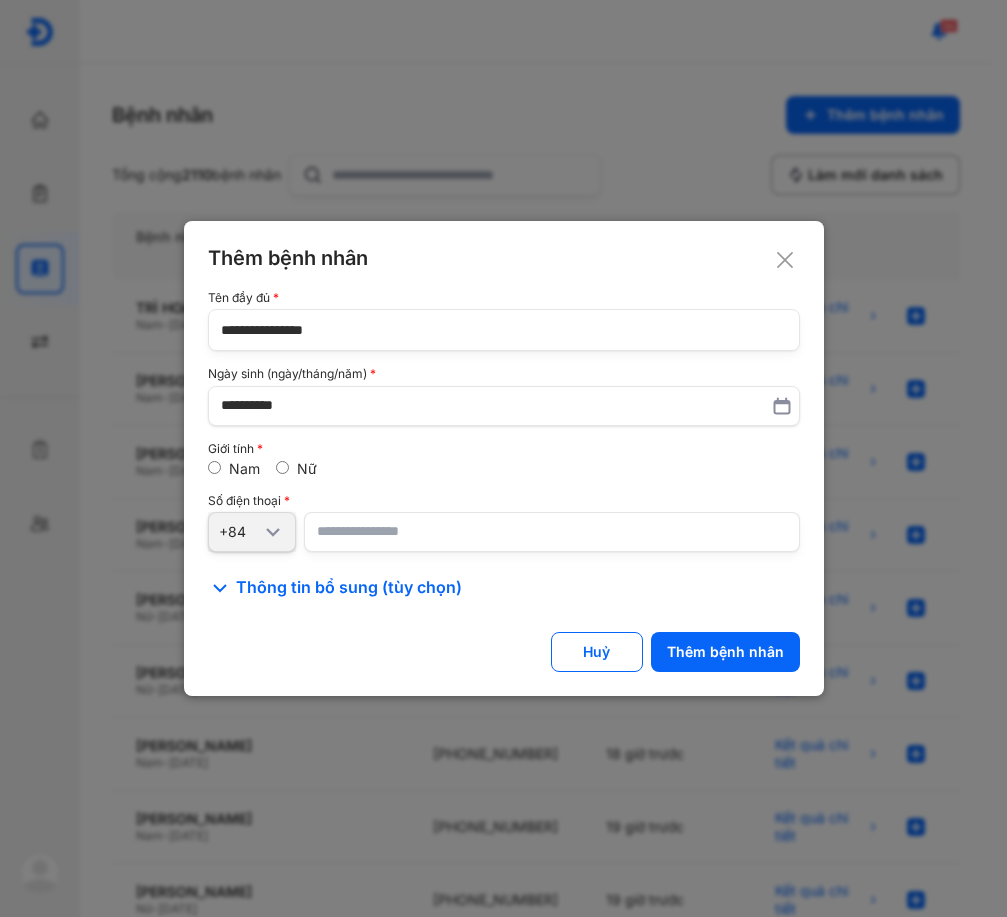 type on "**********" 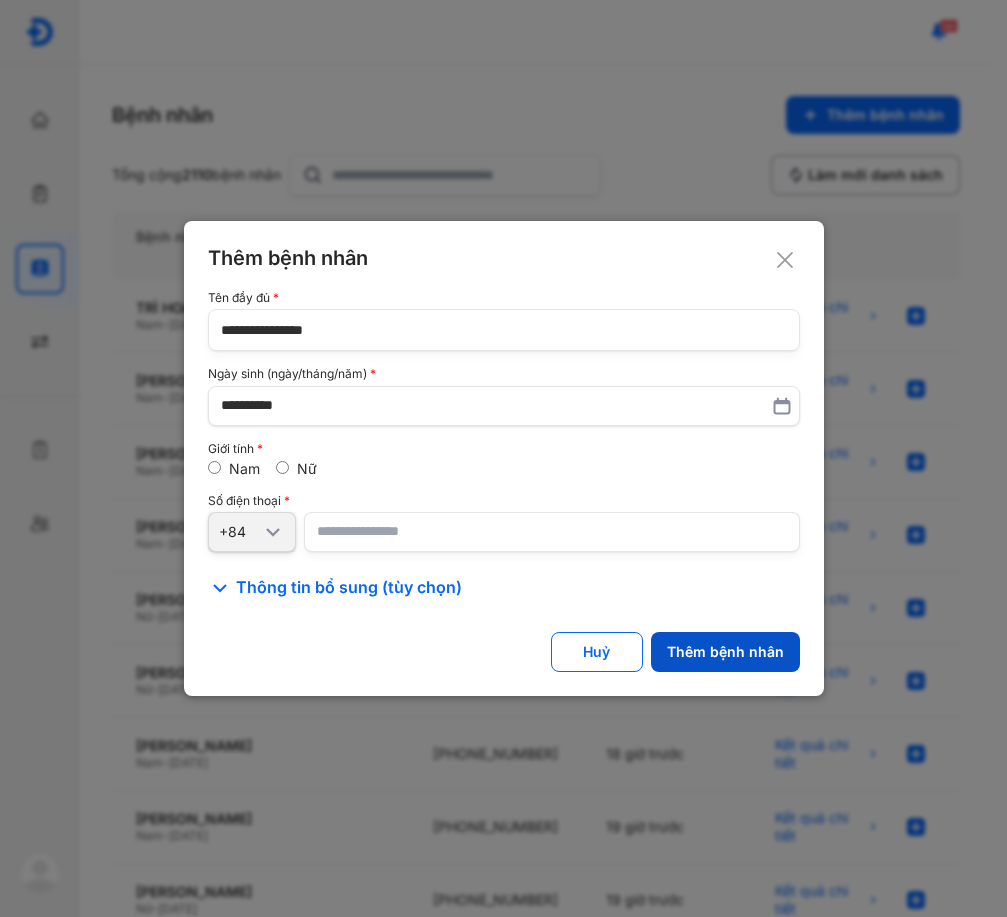 click on "Thêm bệnh nhân" 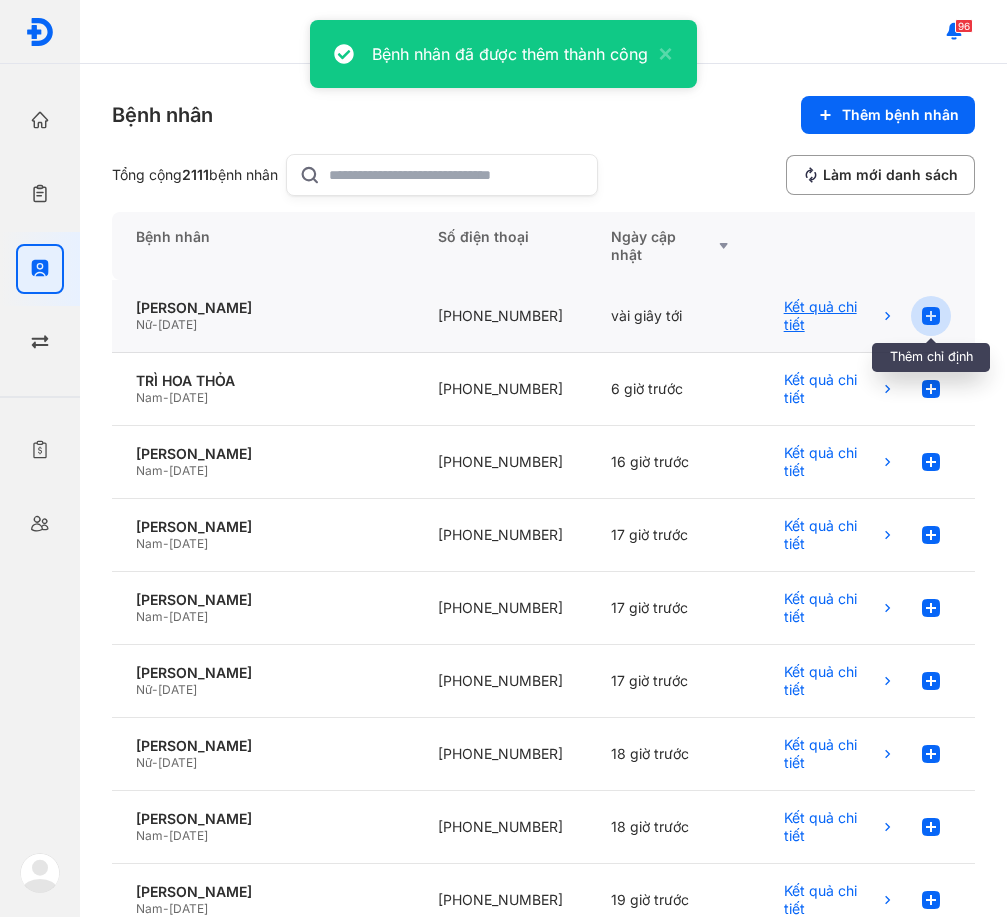click 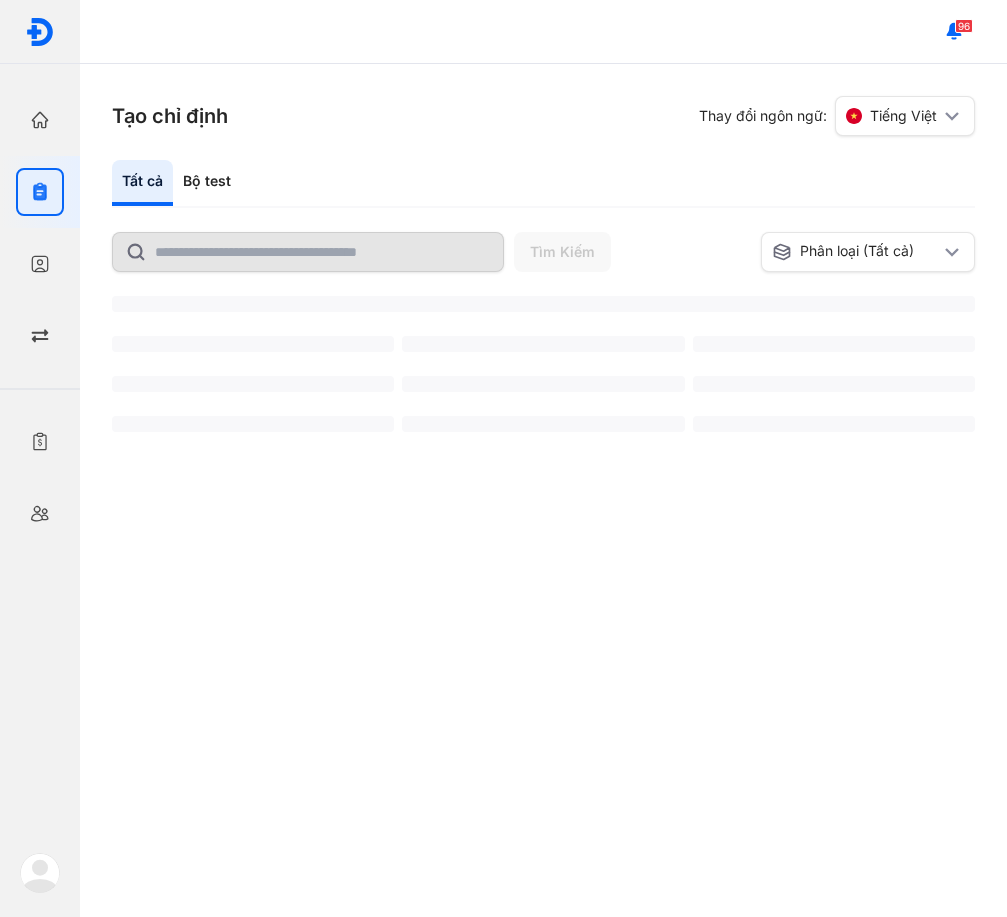 scroll, scrollTop: 0, scrollLeft: 0, axis: both 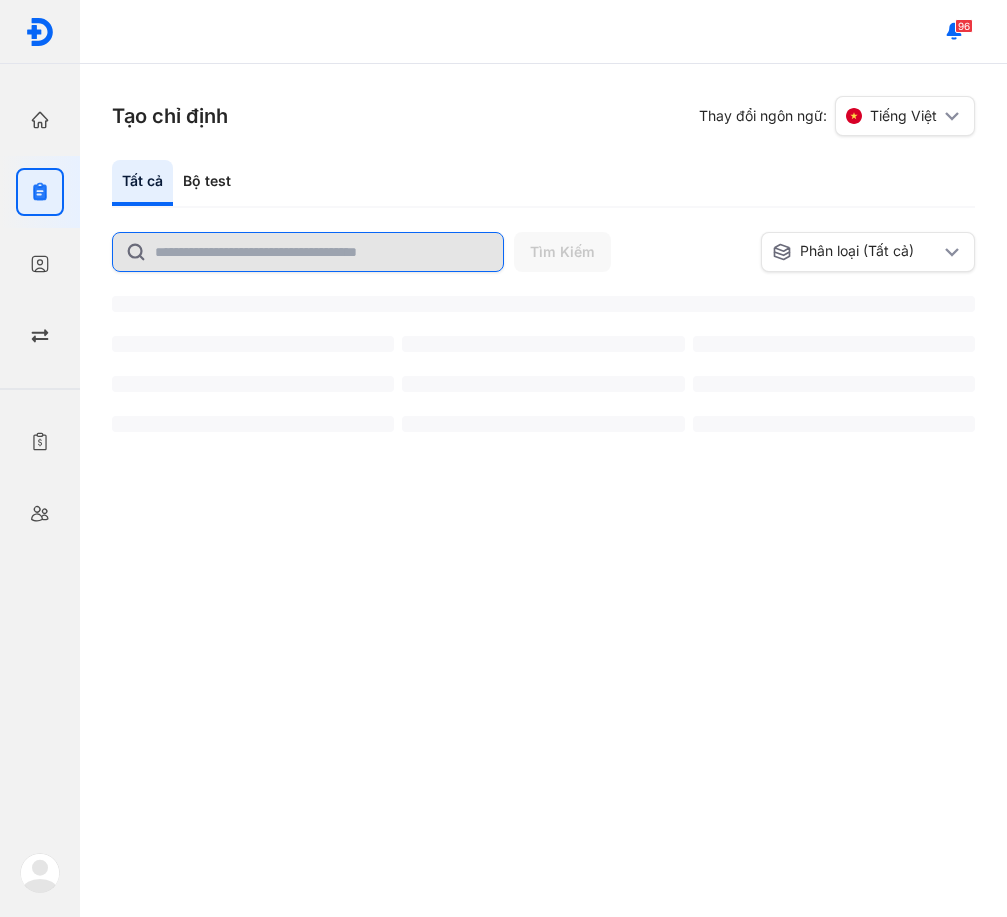 click 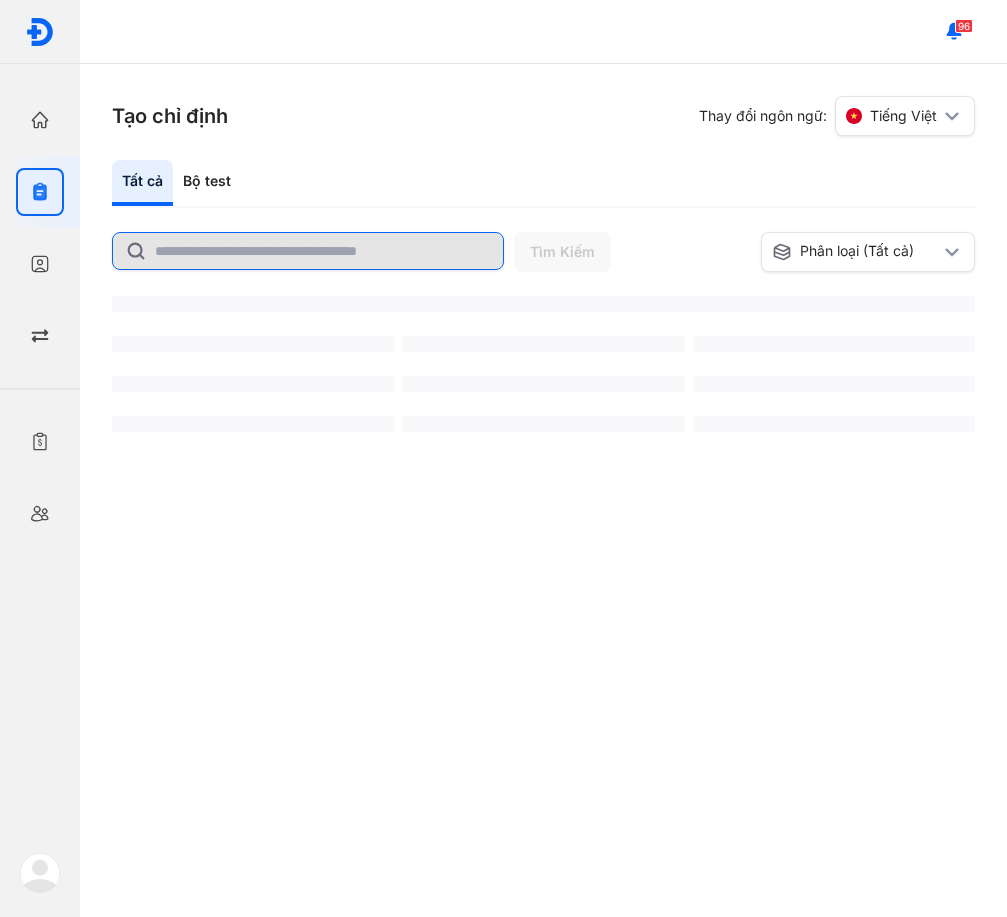 click 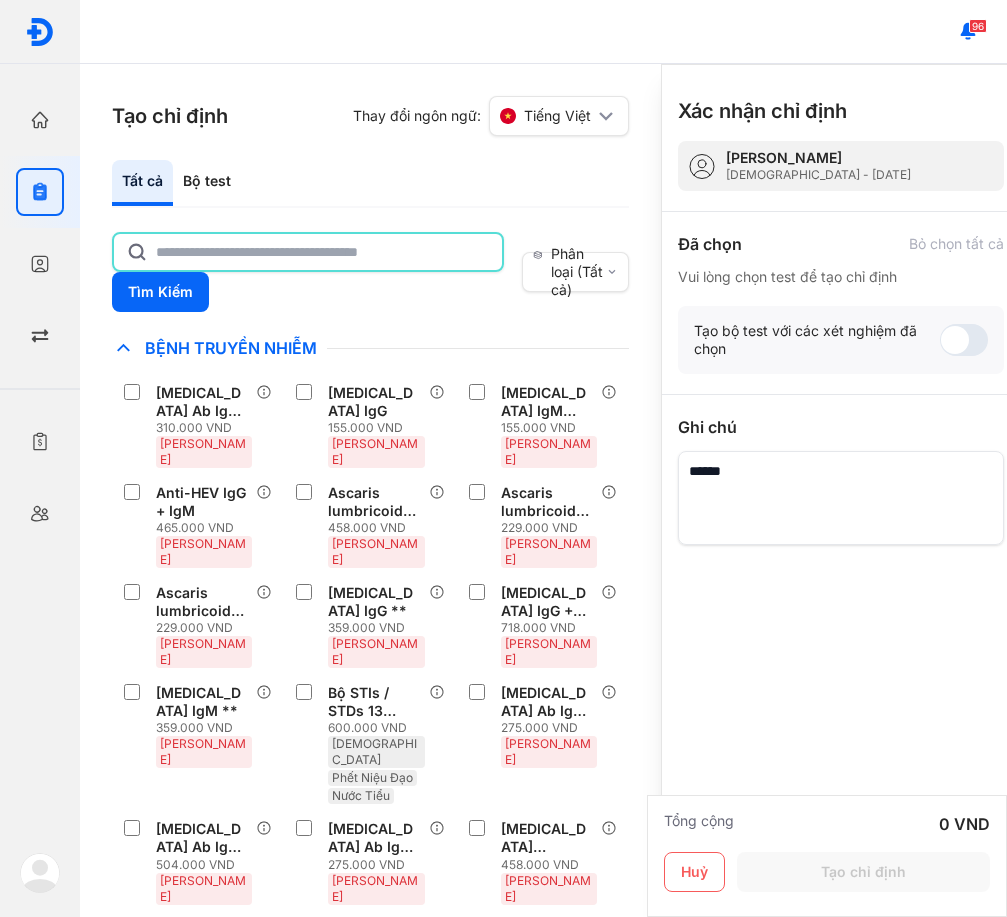 click 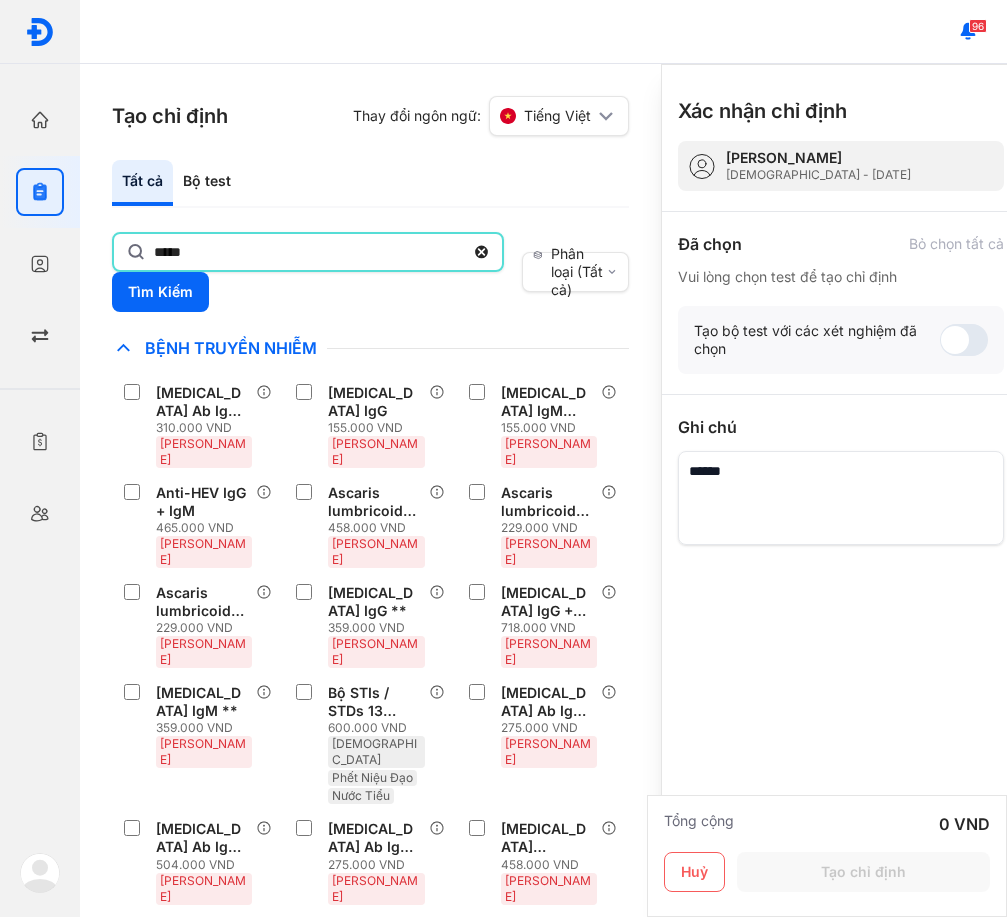 type on "****" 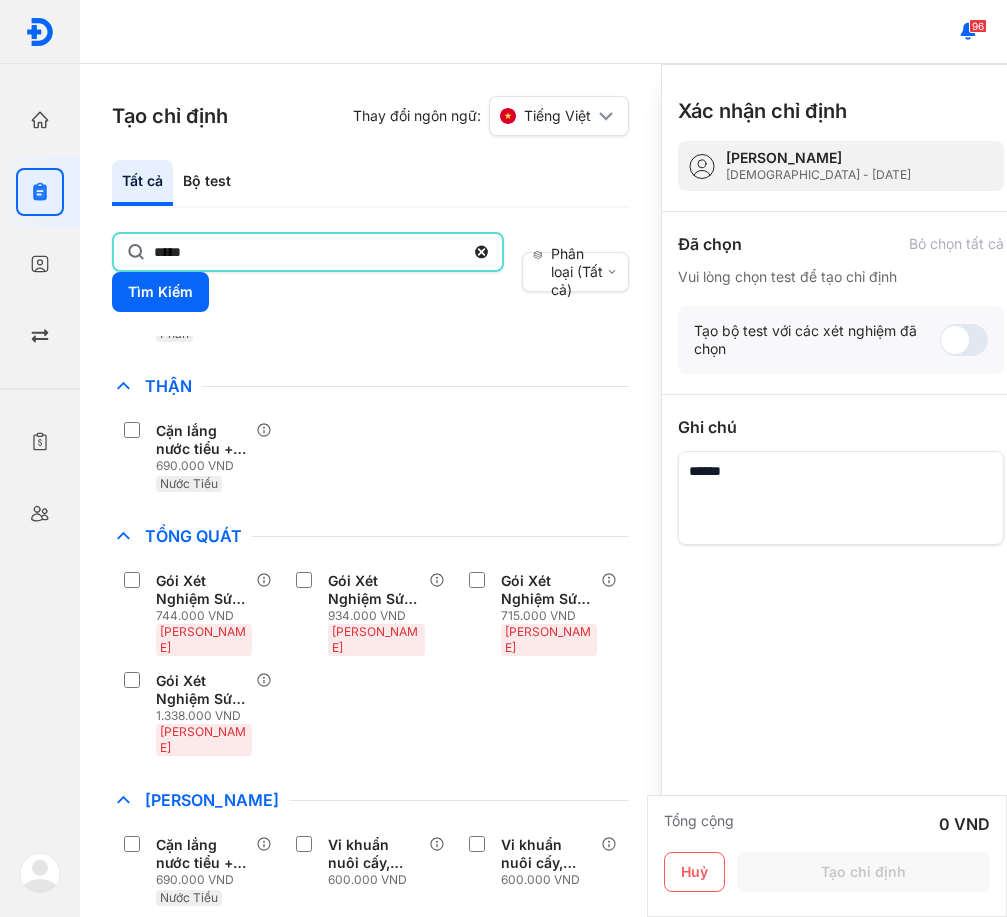 scroll, scrollTop: 1155, scrollLeft: 0, axis: vertical 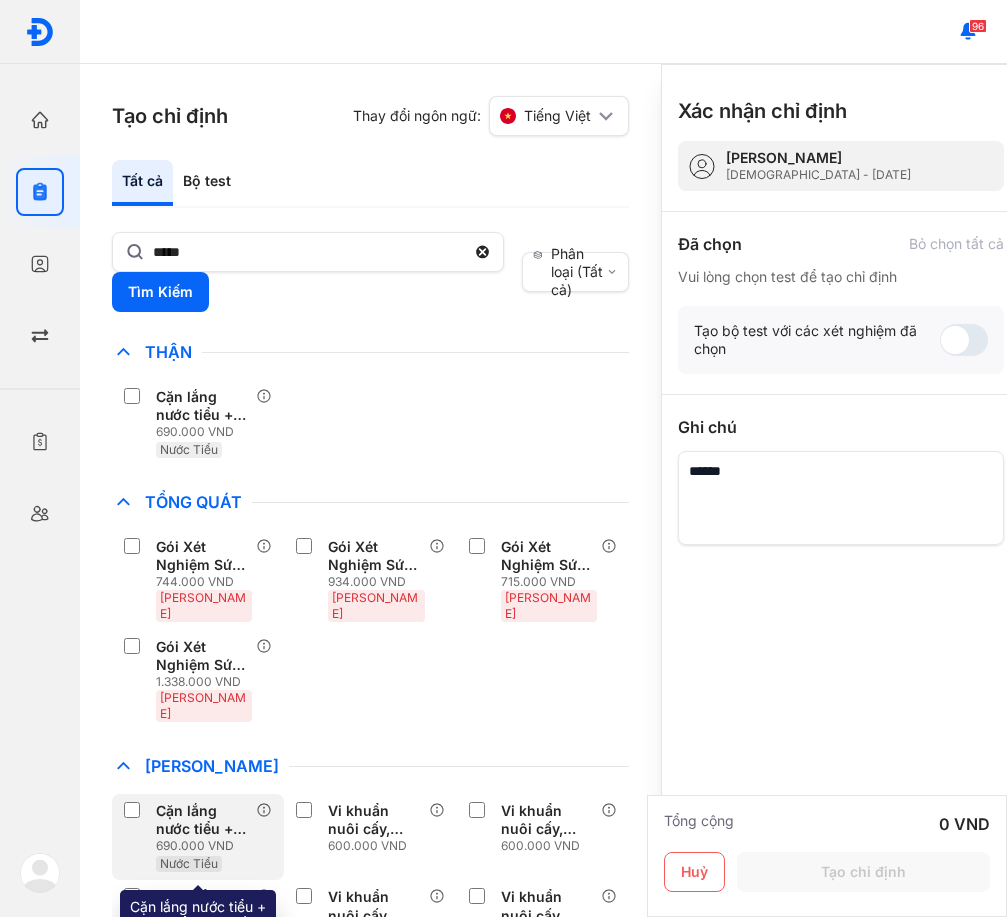 click on "690.000 VND" at bounding box center (206, 846) 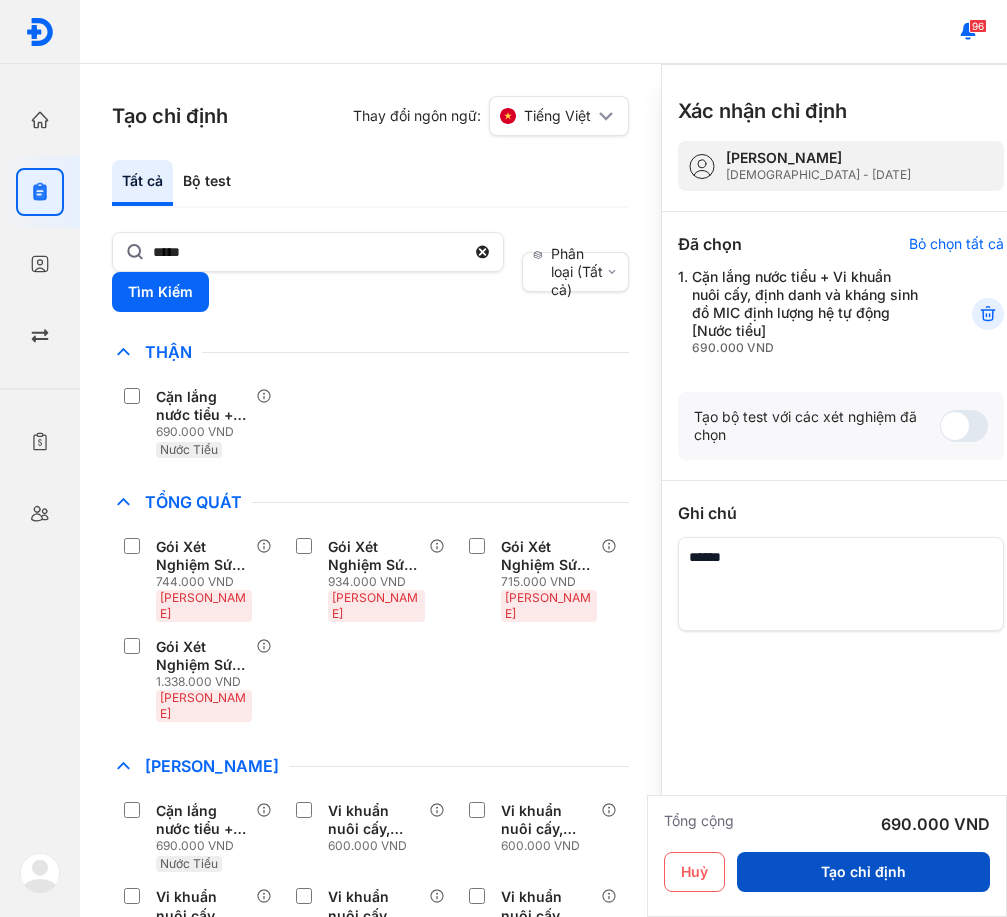 click on "Tạo chỉ định" at bounding box center [863, 872] 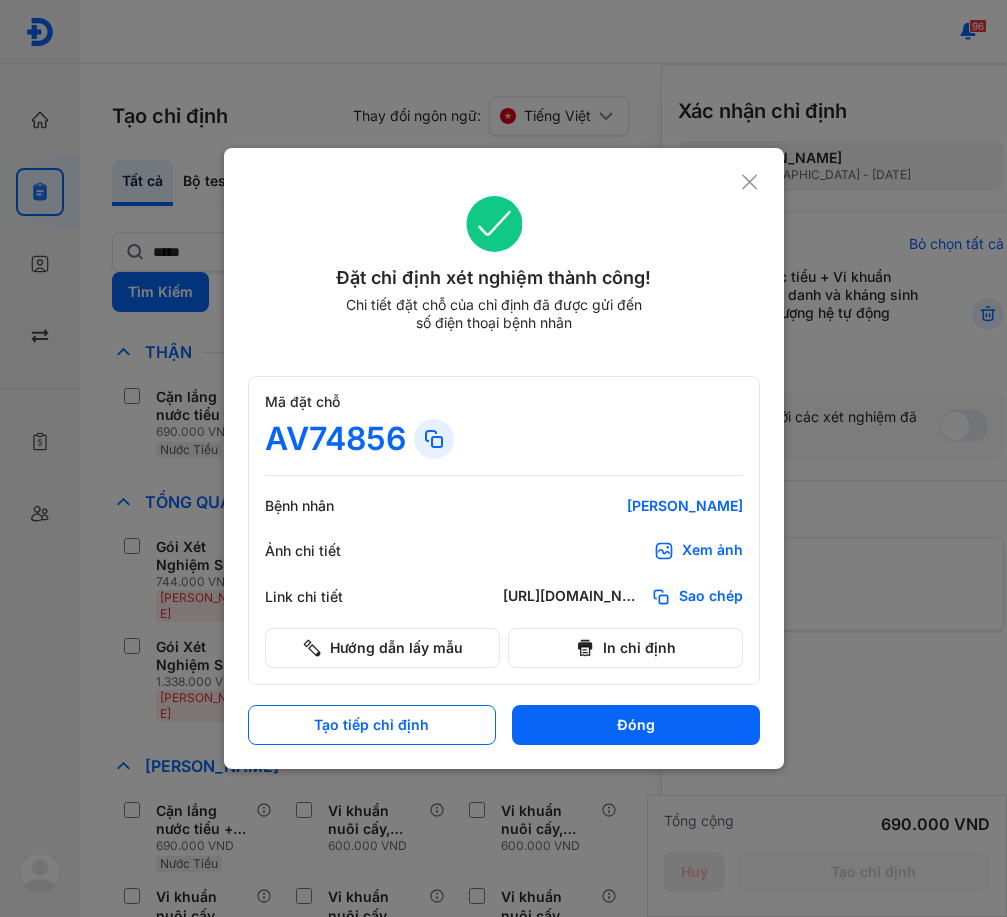 scroll, scrollTop: 0, scrollLeft: 0, axis: both 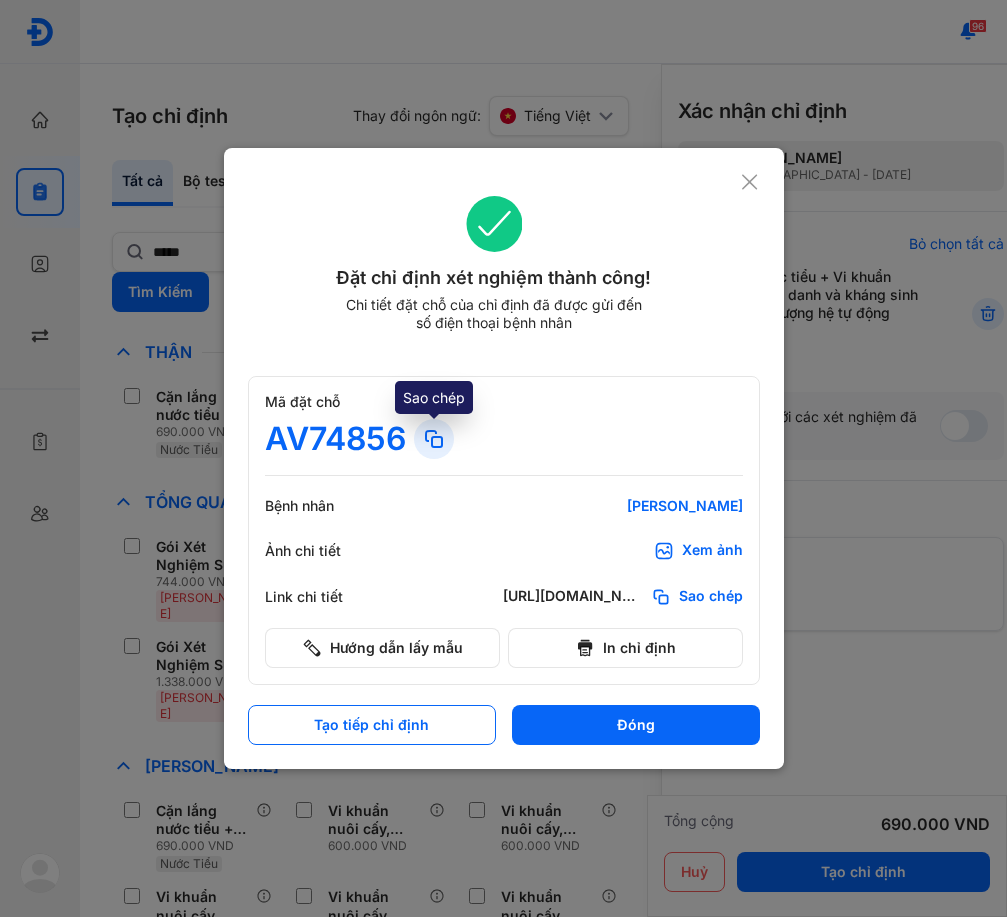 click 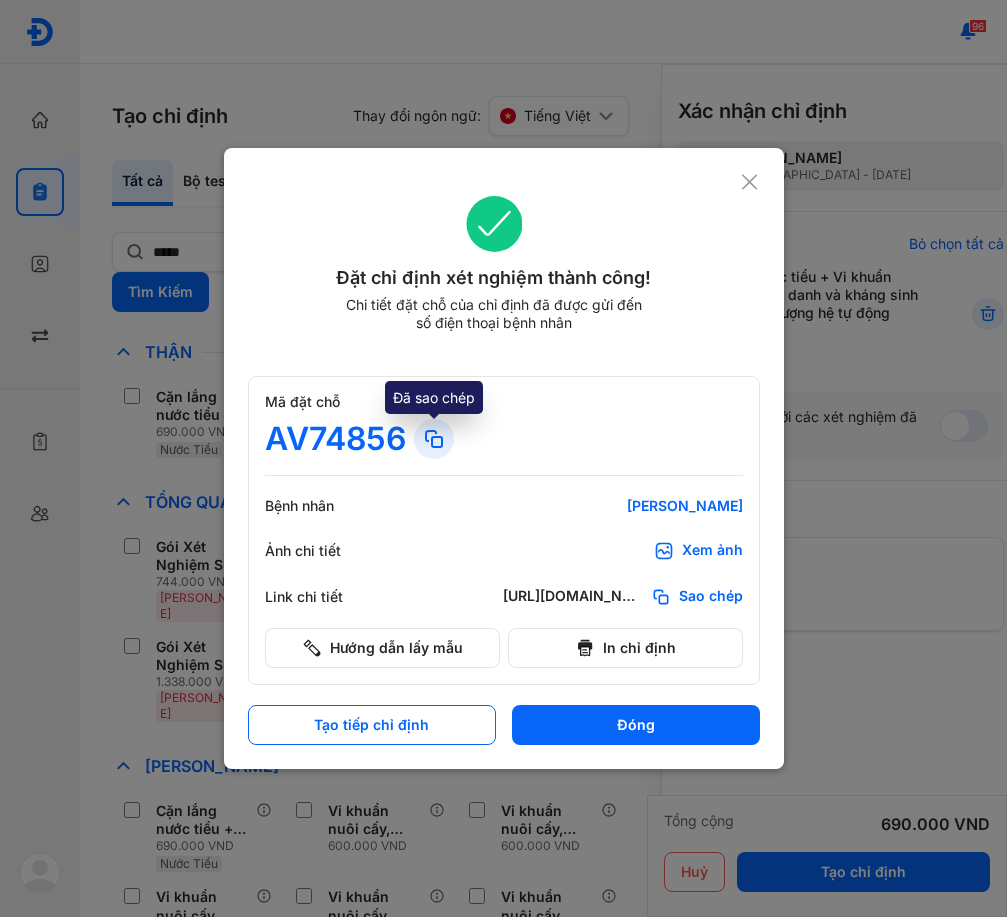 click 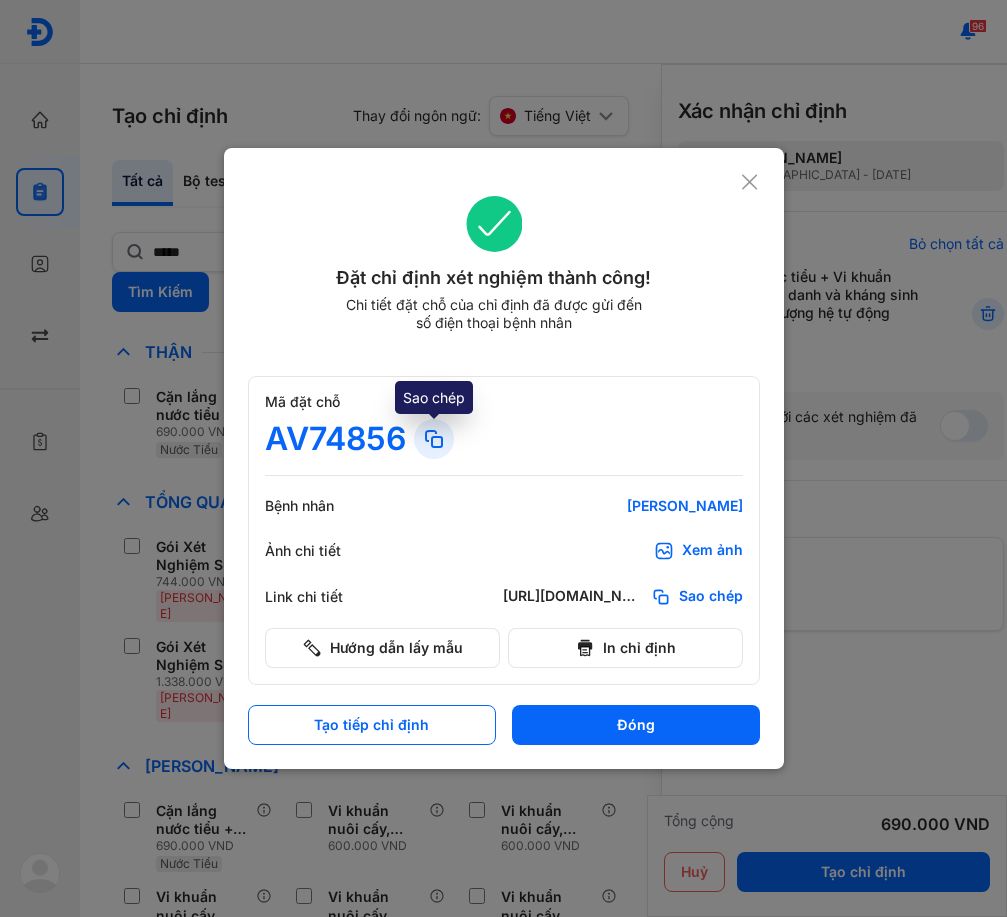click 